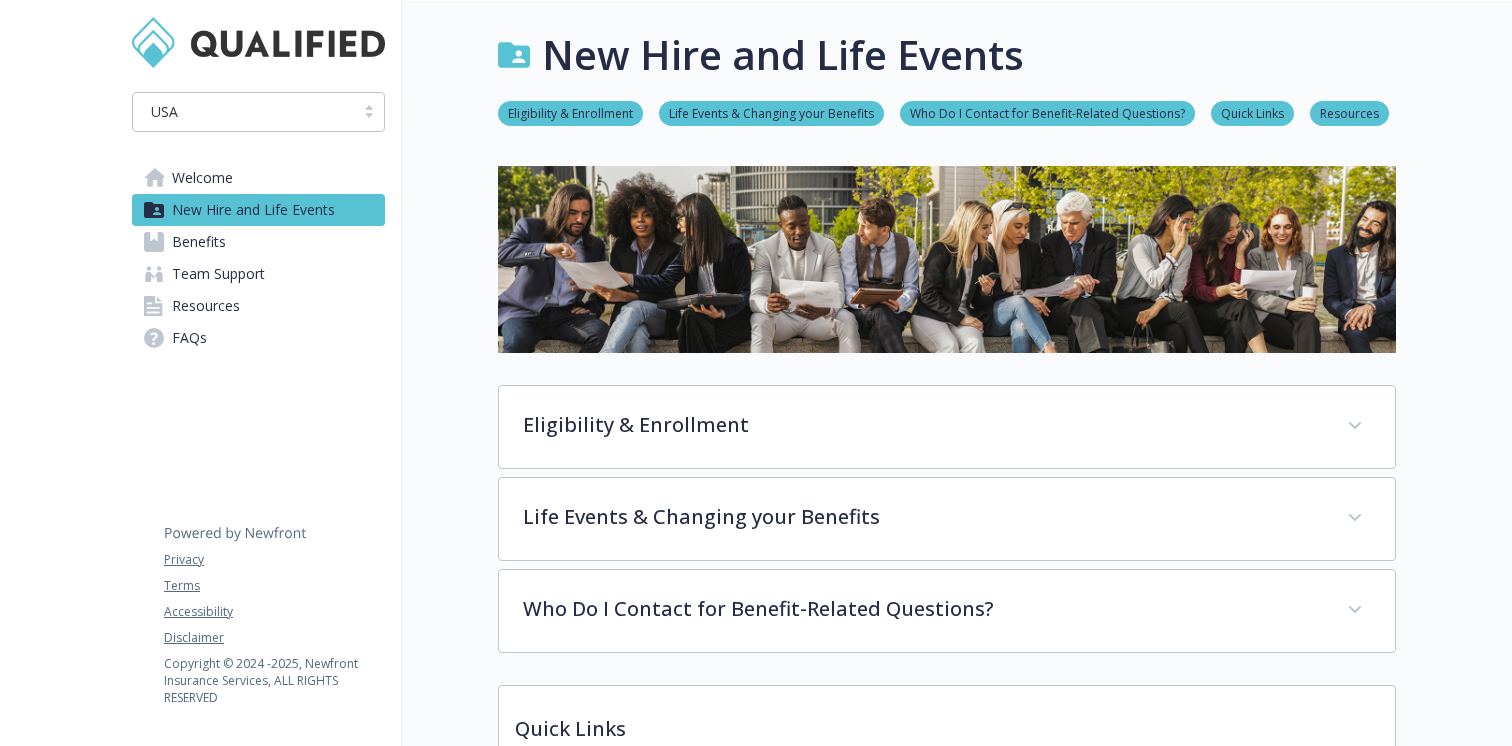 scroll, scrollTop: 0, scrollLeft: 0, axis: both 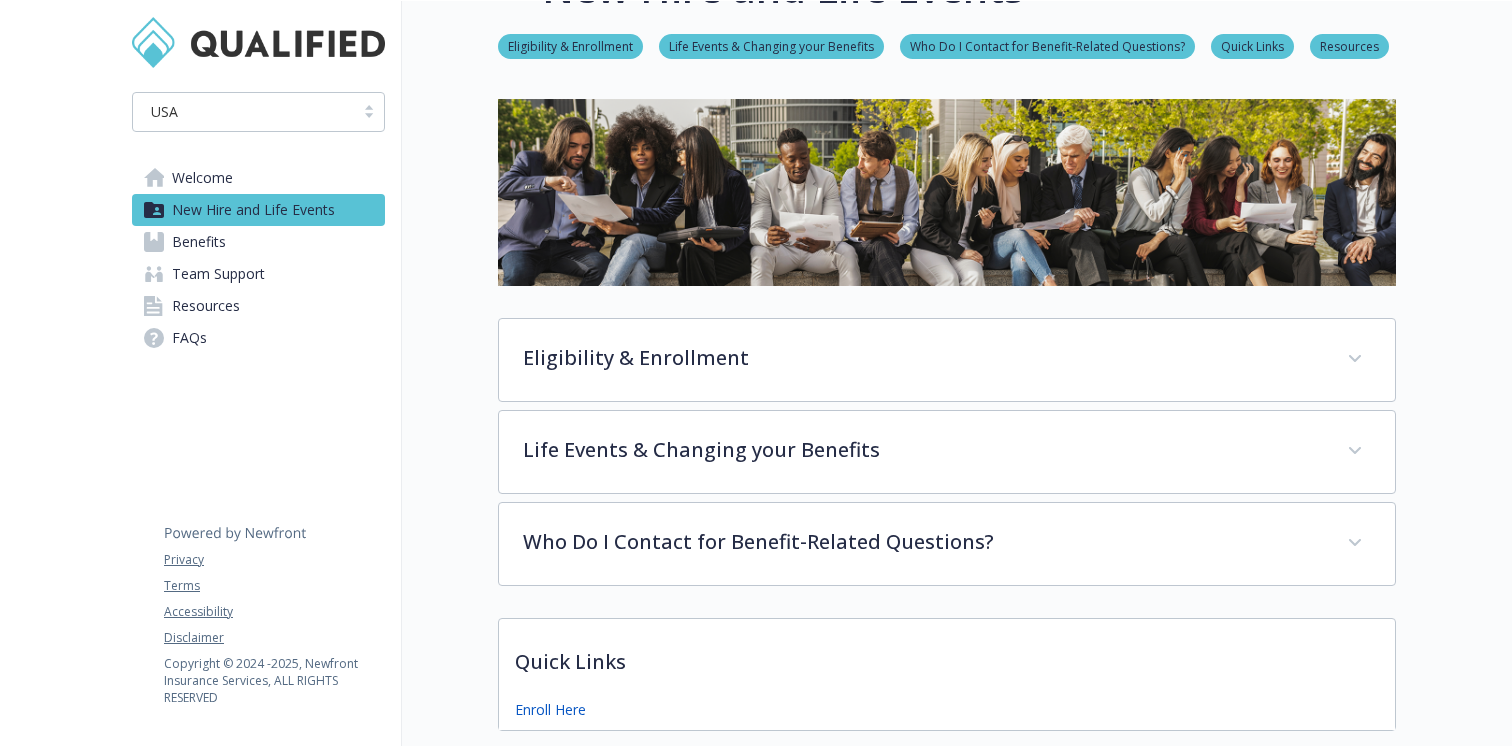 click on "Benefits" at bounding box center (258, 242) 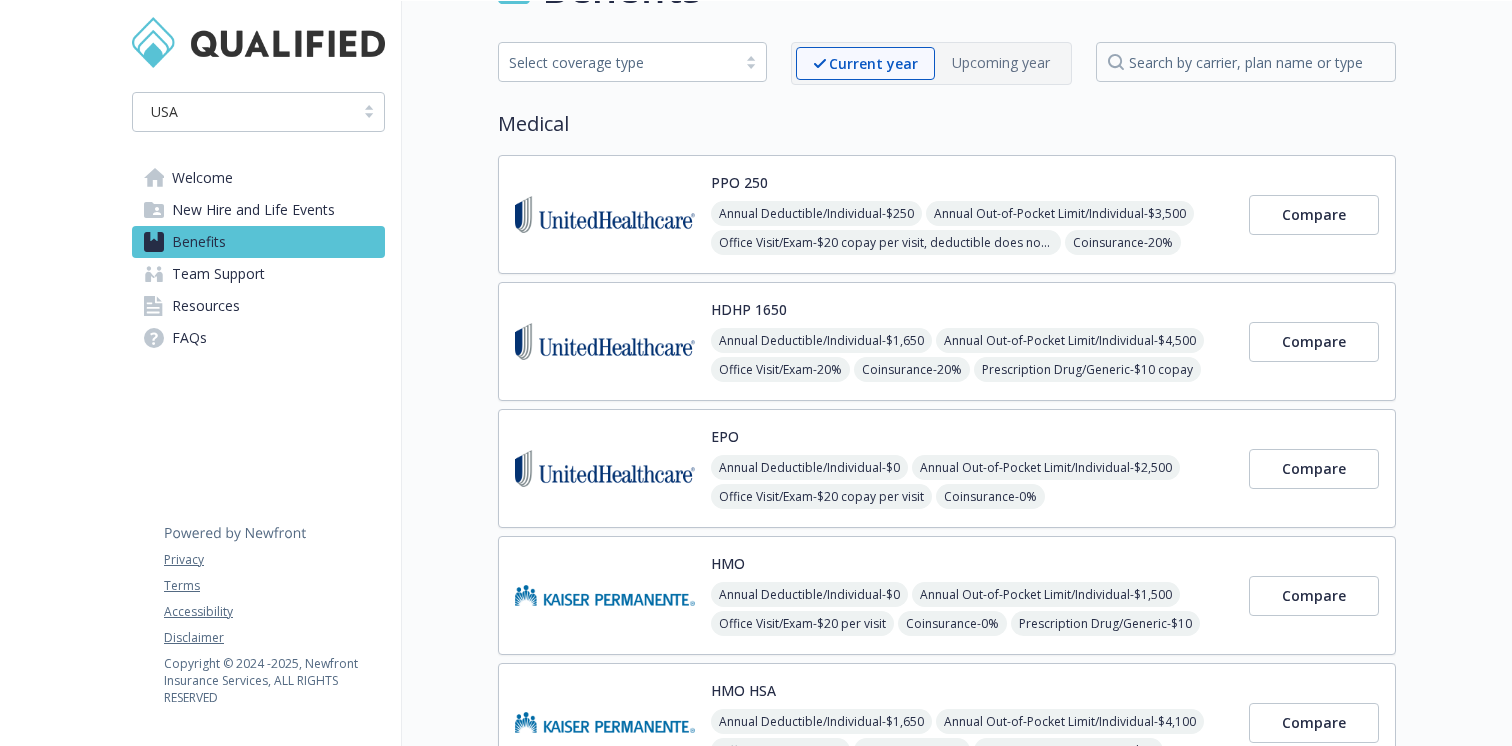 click on "Team Support" at bounding box center [258, 274] 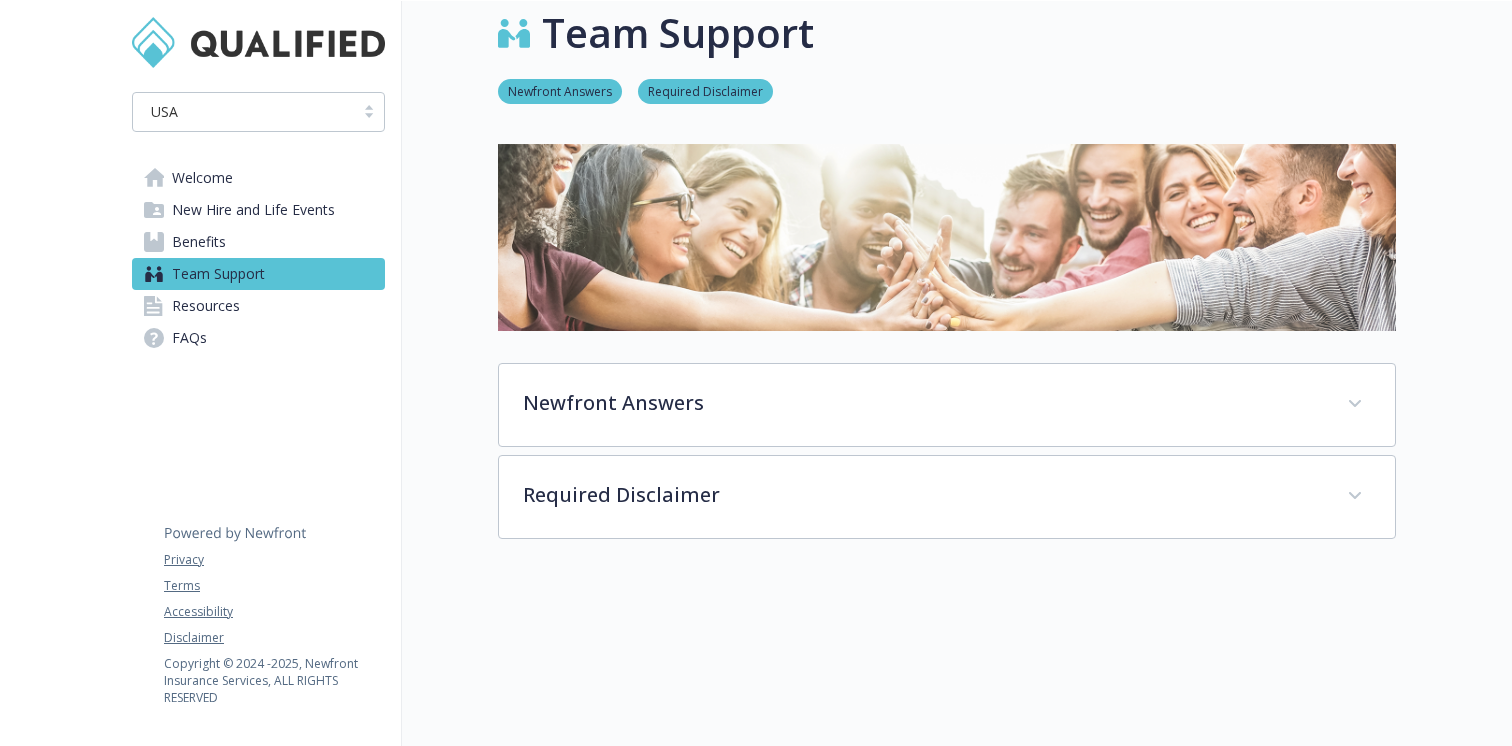 scroll, scrollTop: 67, scrollLeft: 0, axis: vertical 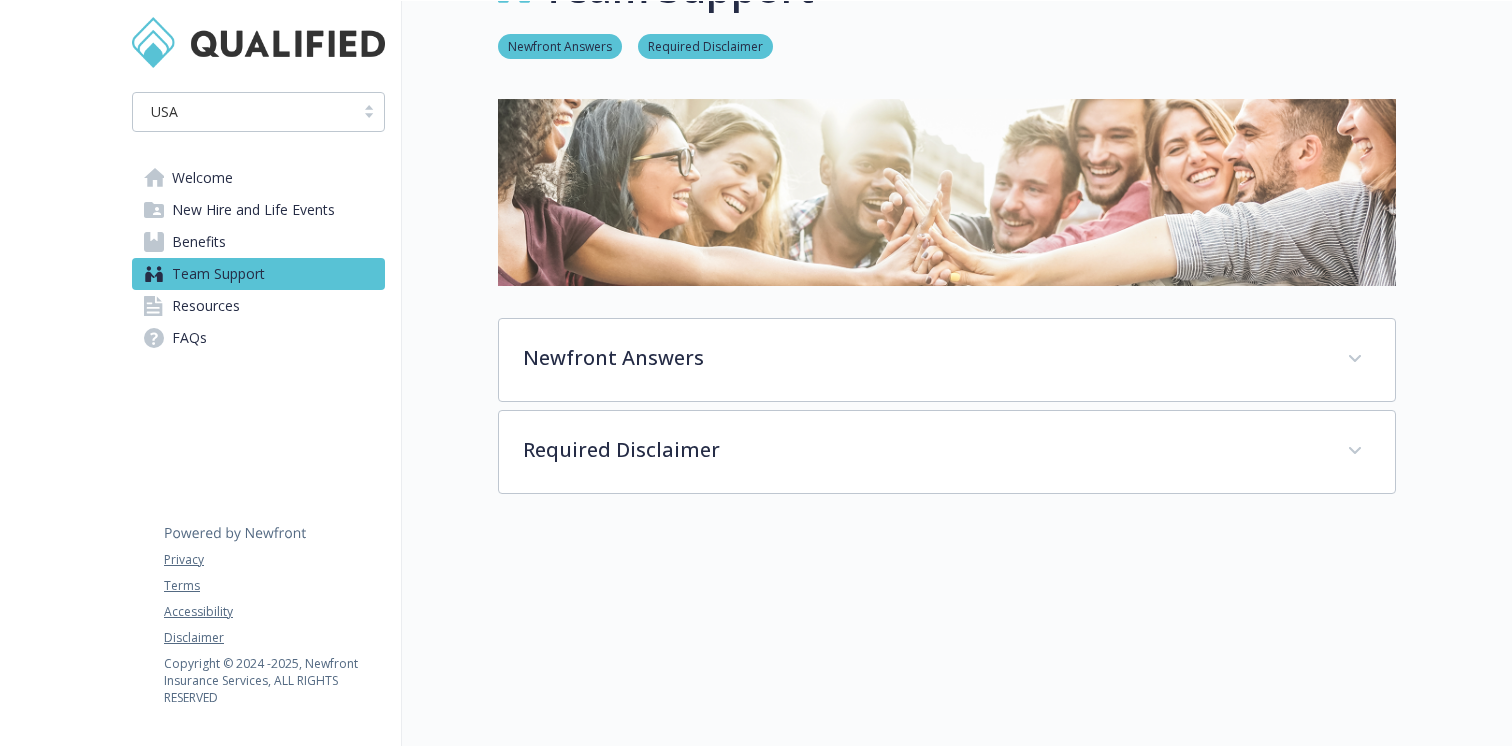 click on "Benefits" at bounding box center [258, 242] 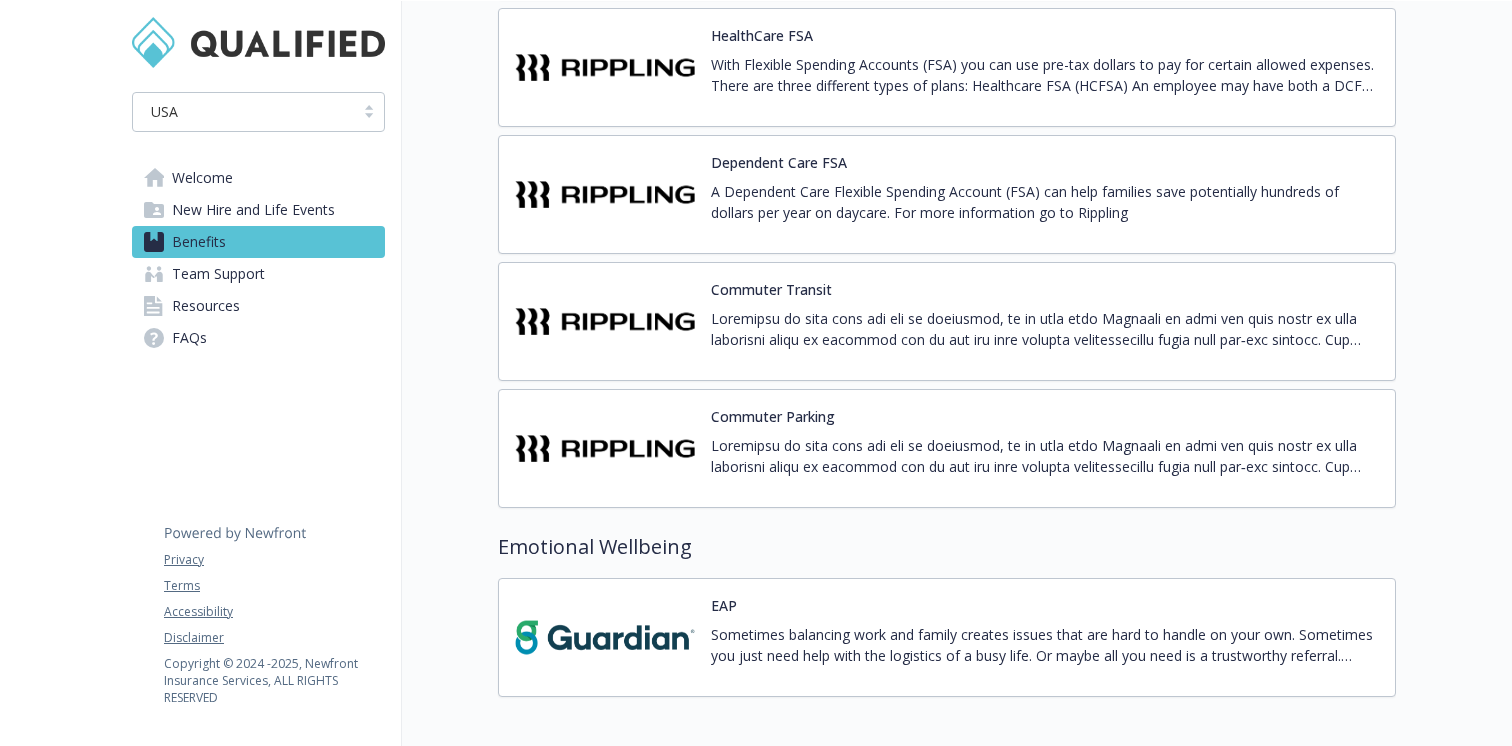 scroll, scrollTop: 3091, scrollLeft: 0, axis: vertical 